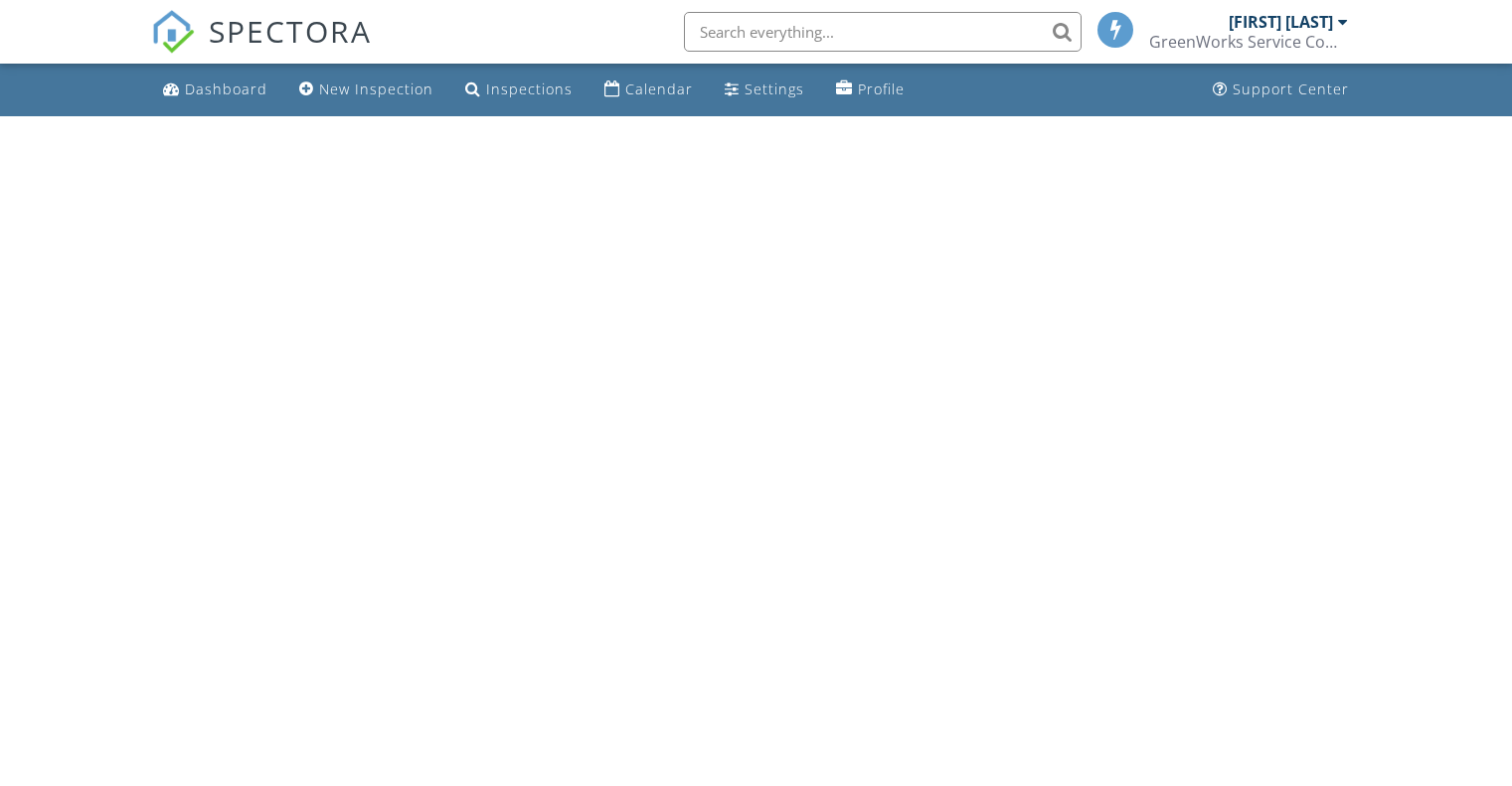 scroll, scrollTop: 0, scrollLeft: 0, axis: both 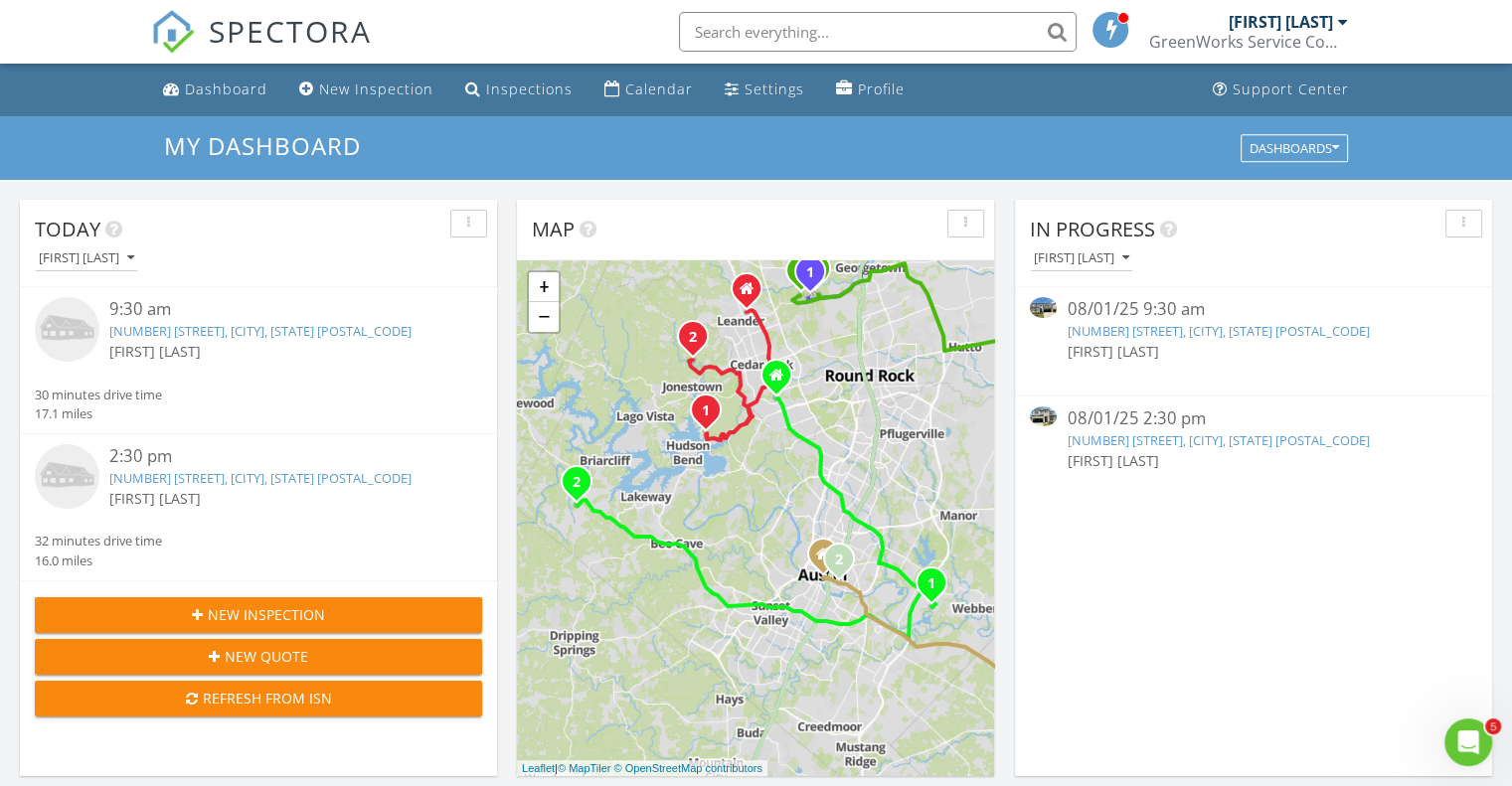 click on "[NUMBER] [STREET], [CITY], [STATE] [POSTAL_CODE]" at bounding box center (260, 331) 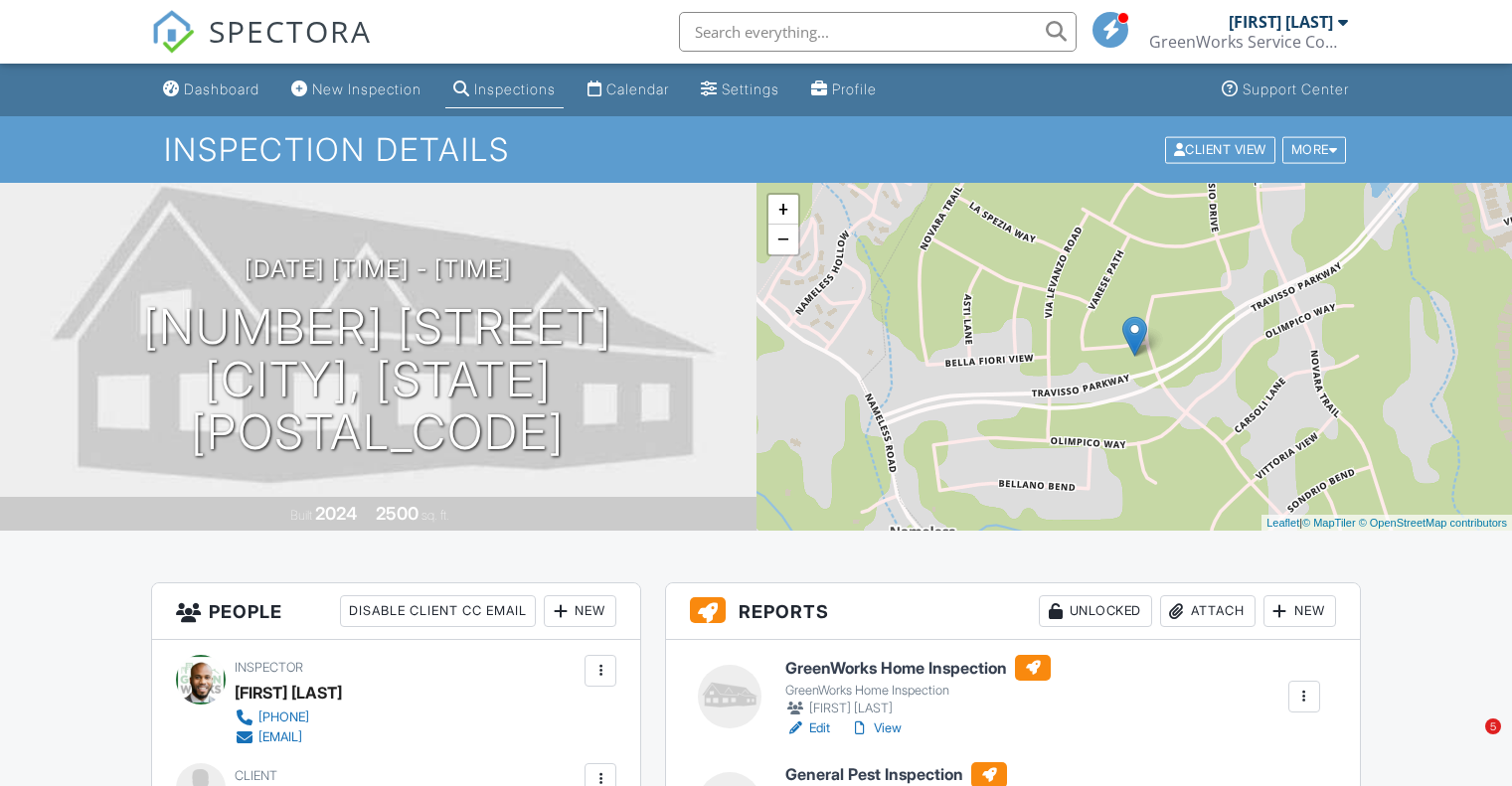 scroll, scrollTop: 0, scrollLeft: 0, axis: both 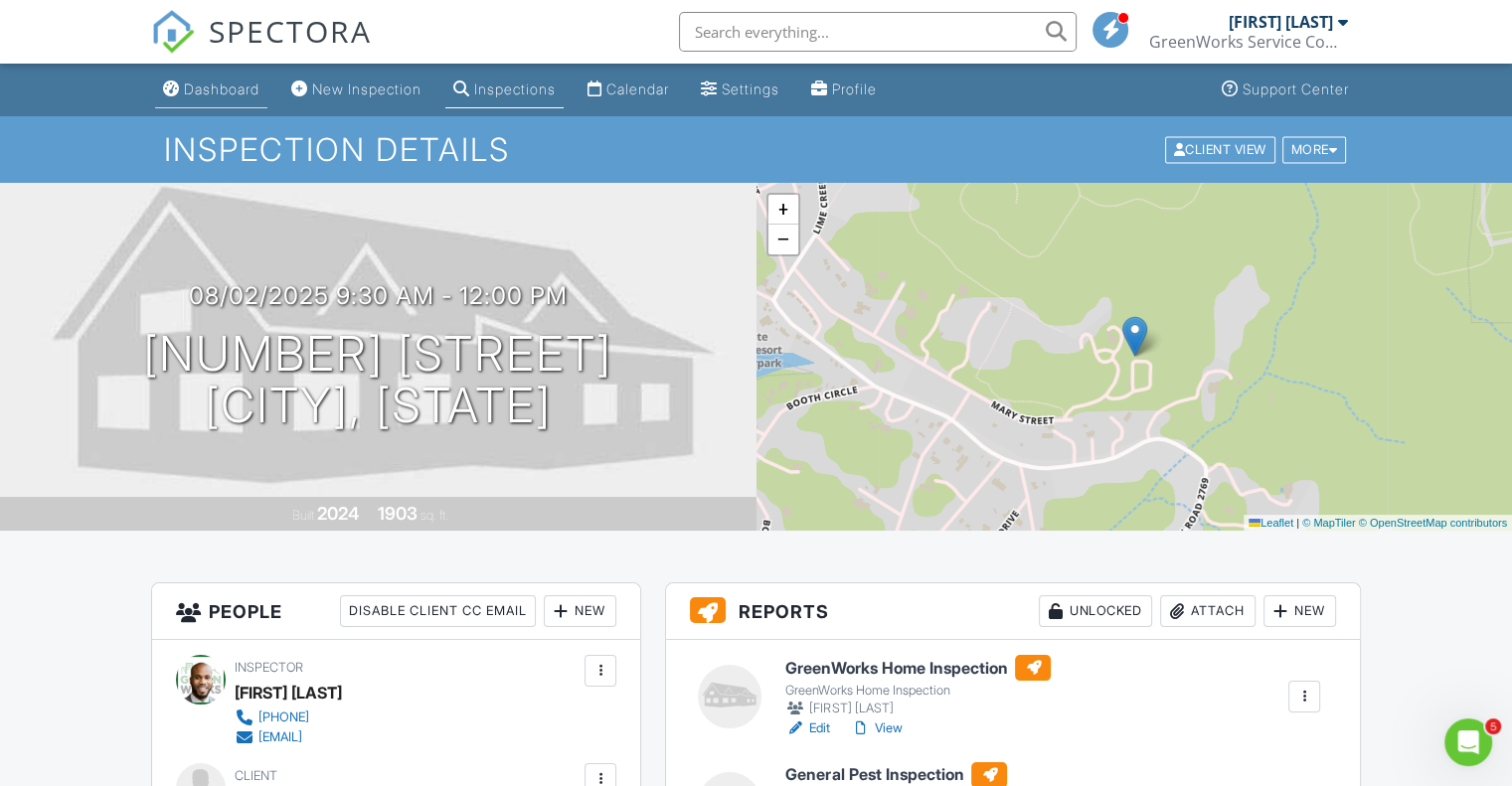 click on "Dashboard" at bounding box center [211, 89] 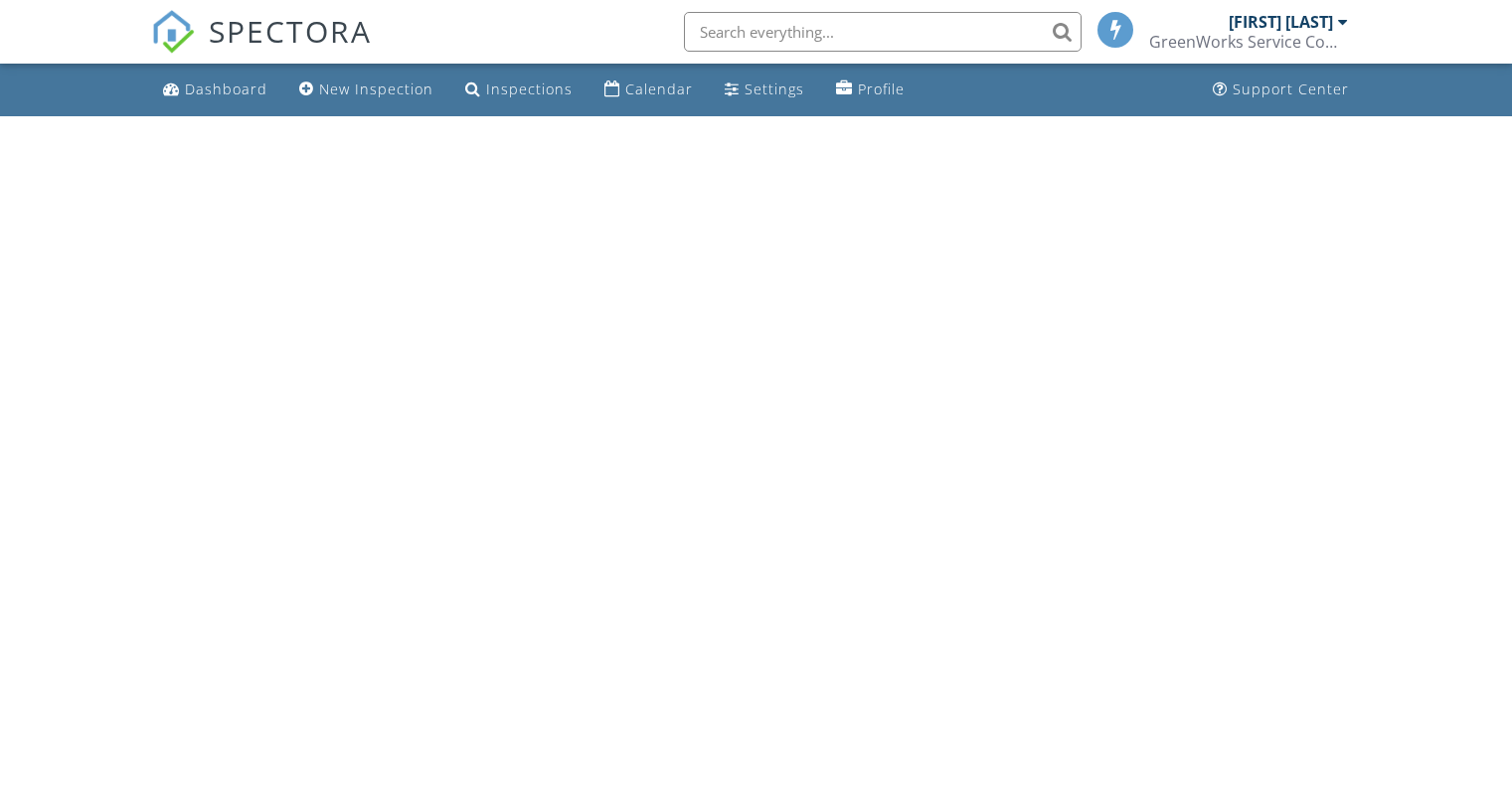 scroll, scrollTop: 0, scrollLeft: 0, axis: both 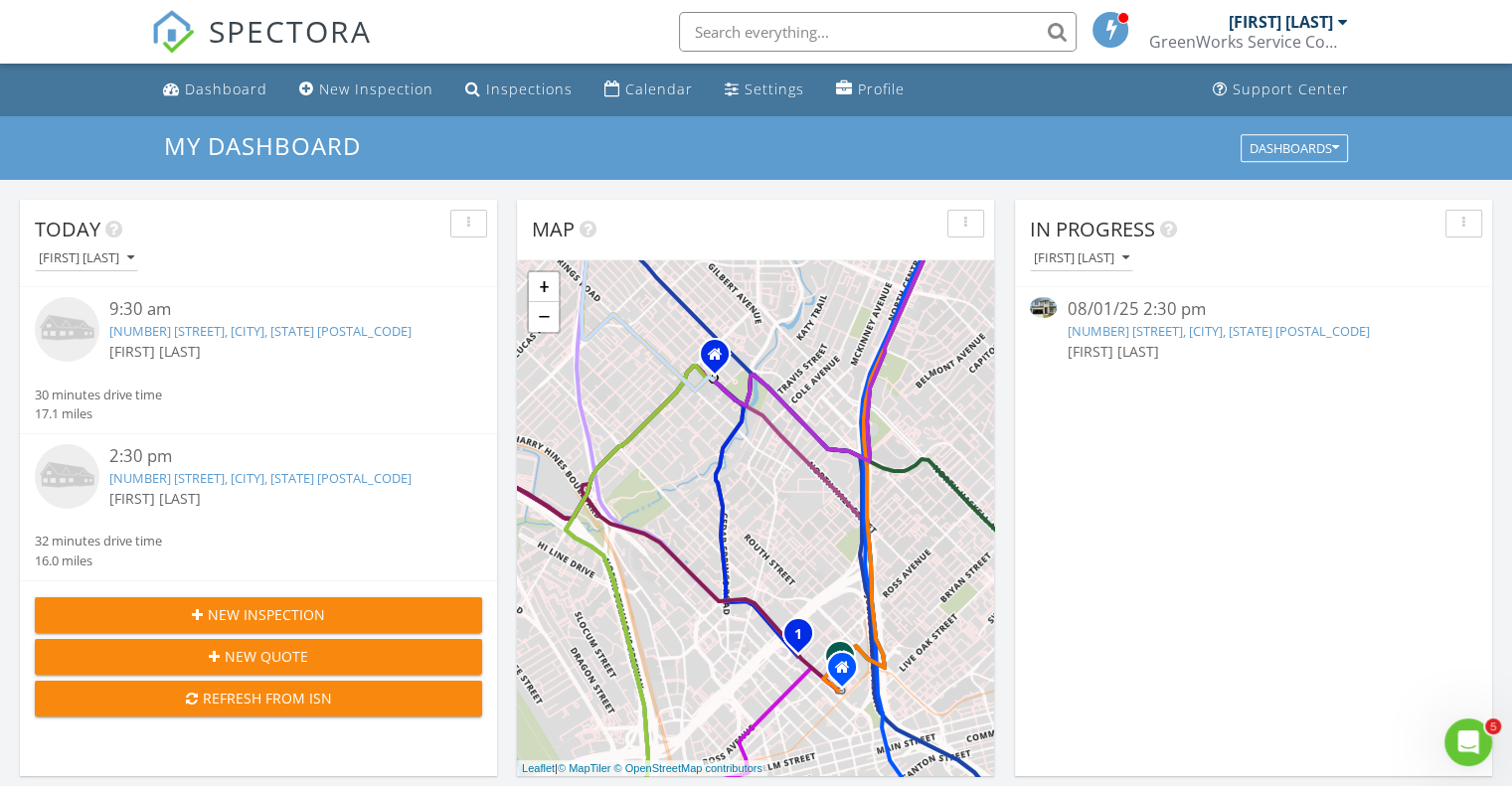 click at bounding box center [878, 32] 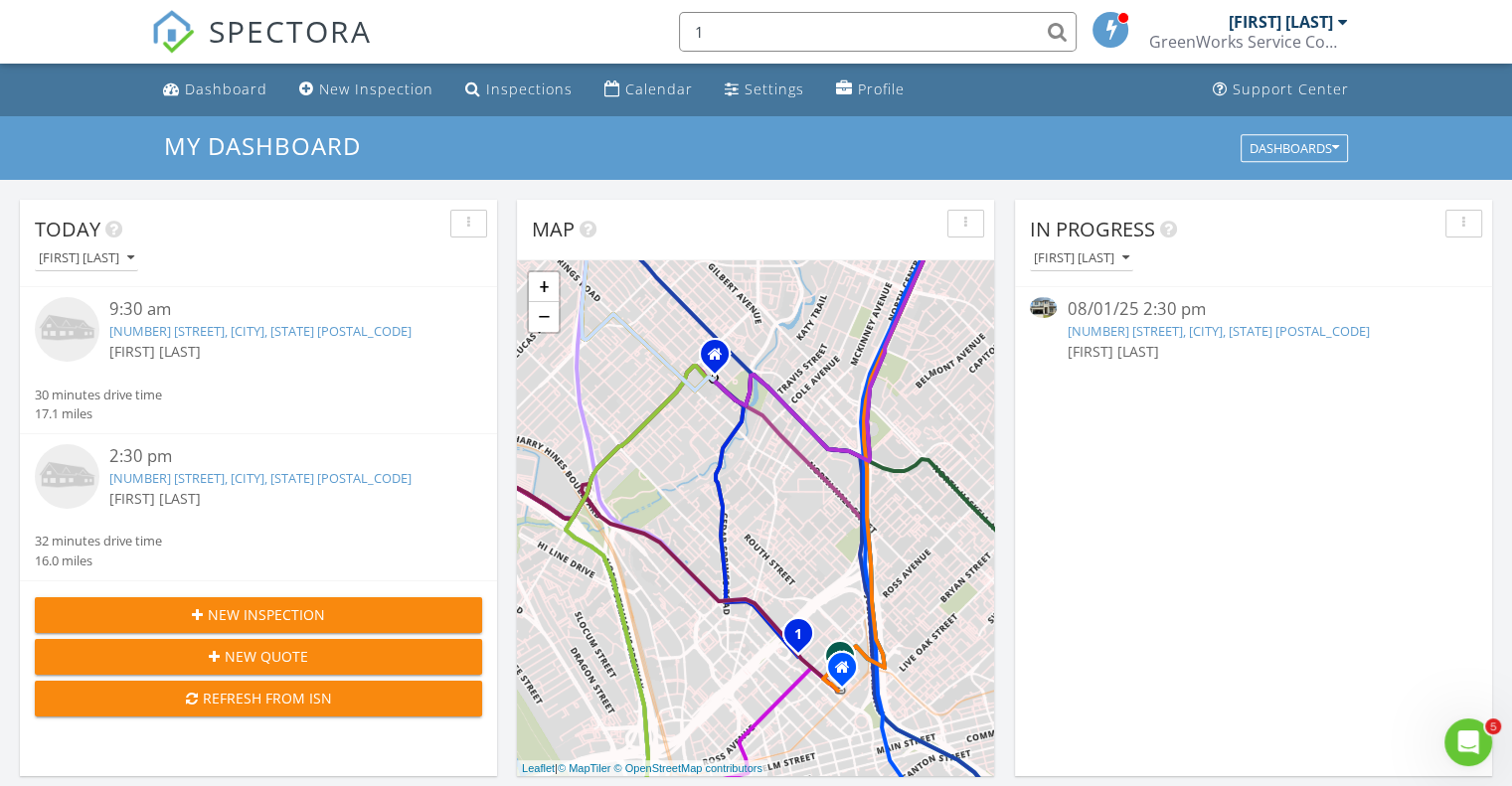 type on "19" 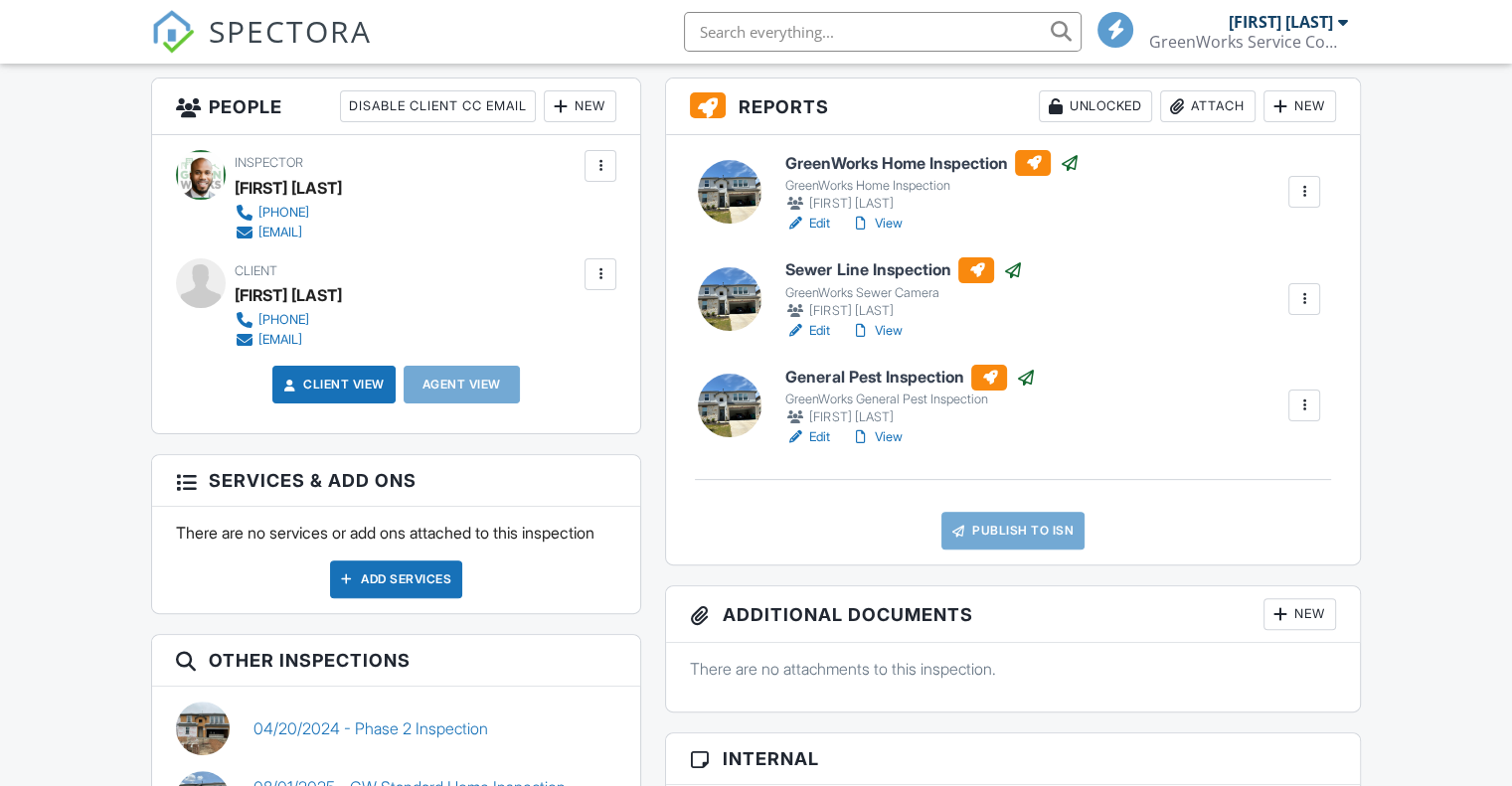 scroll, scrollTop: 505, scrollLeft: 0, axis: vertical 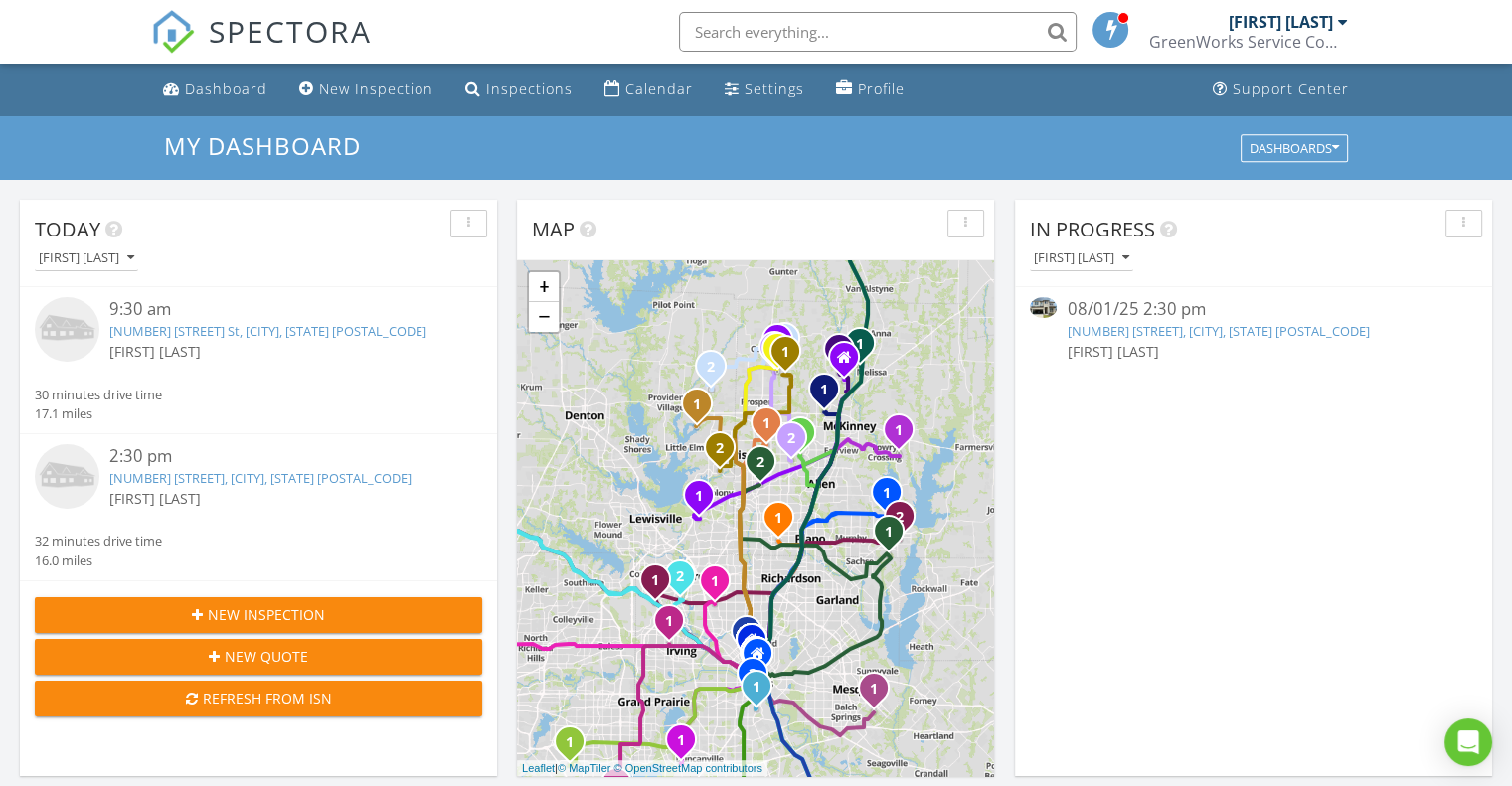 click on "187 Darley Oak Dr, Dripping Springs, TX 78620" at bounding box center [1218, 331] 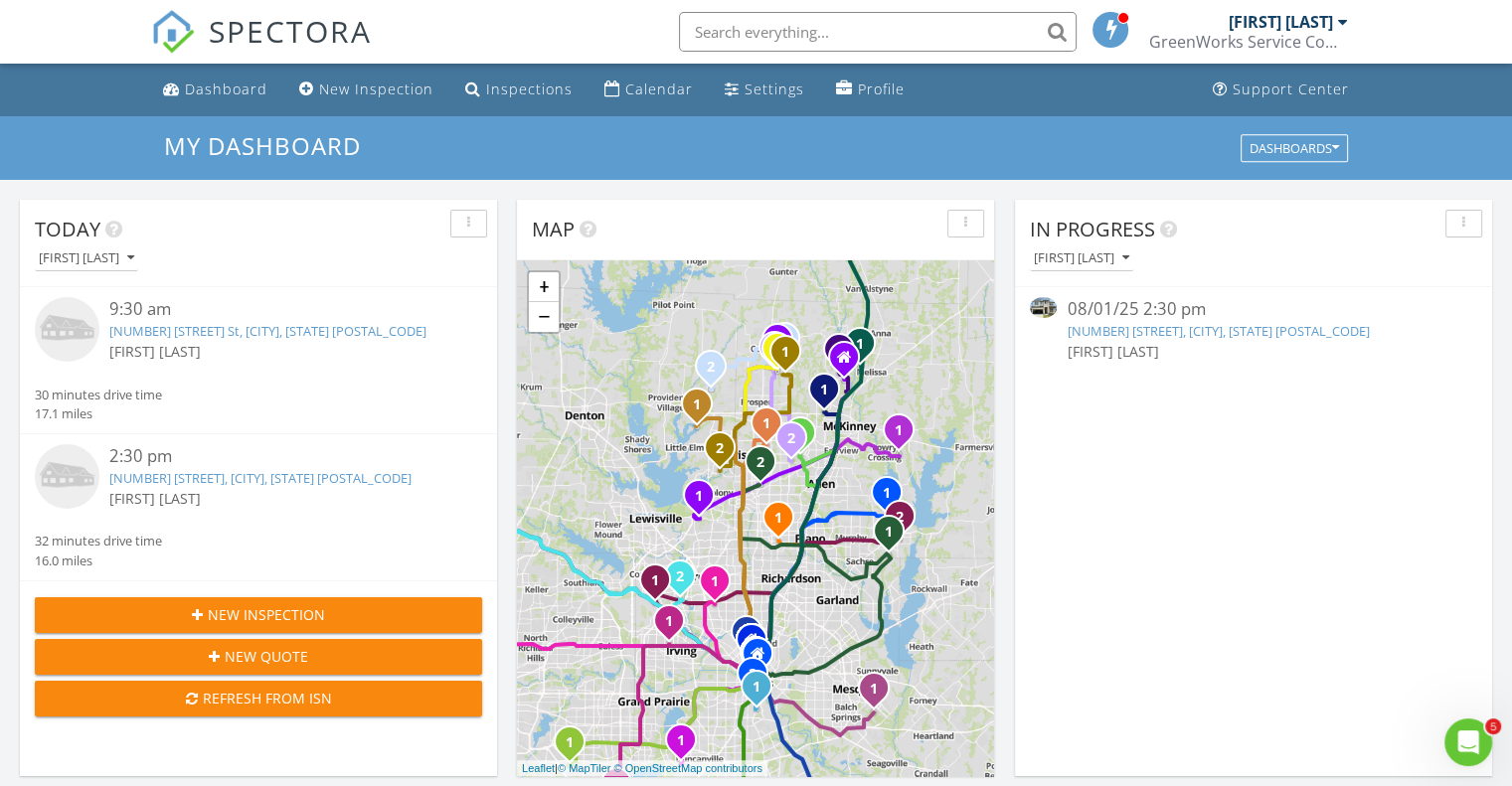 scroll, scrollTop: 0, scrollLeft: 0, axis: both 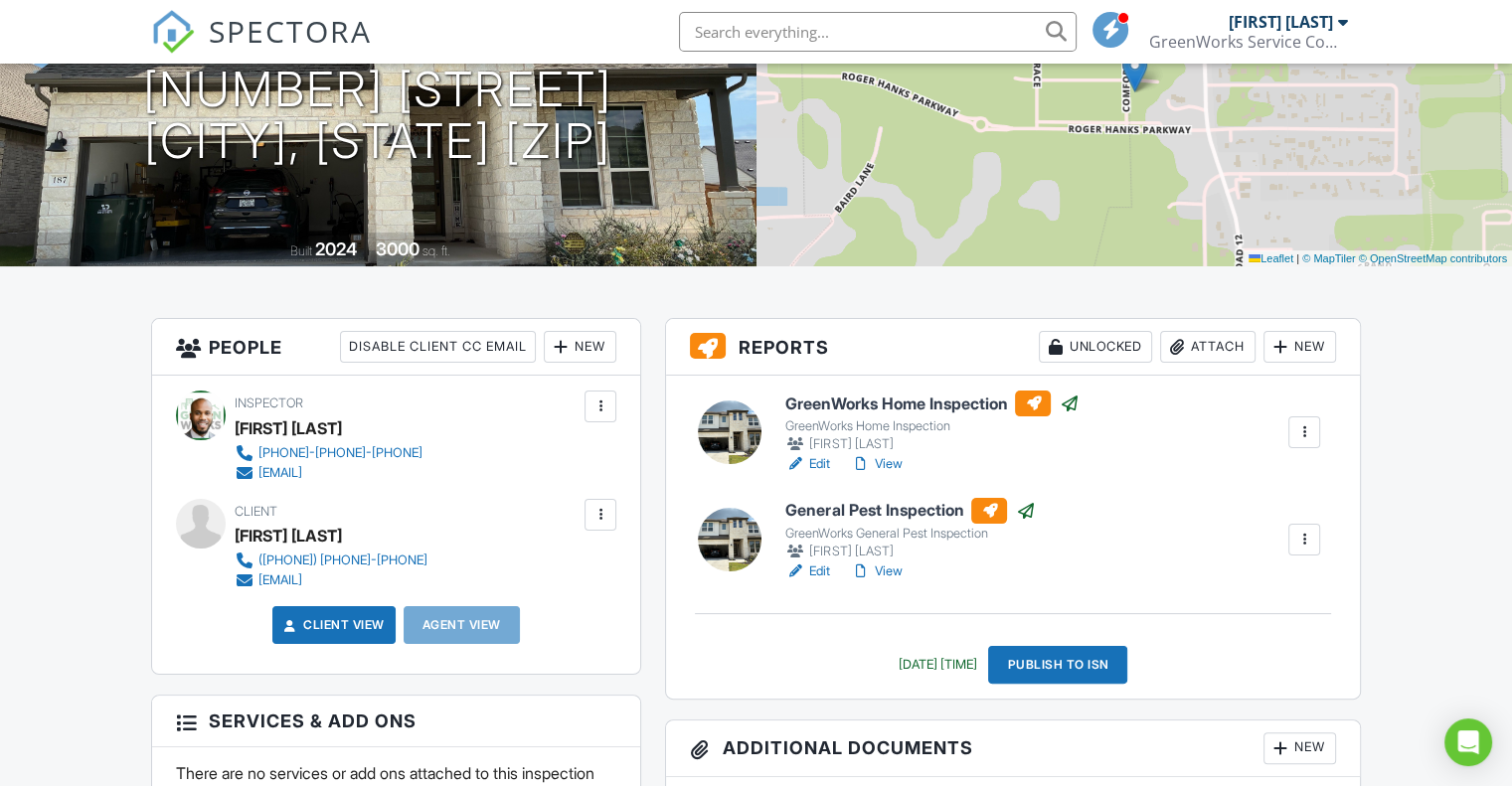 click on "Publish to ISN" at bounding box center [1058, 665] 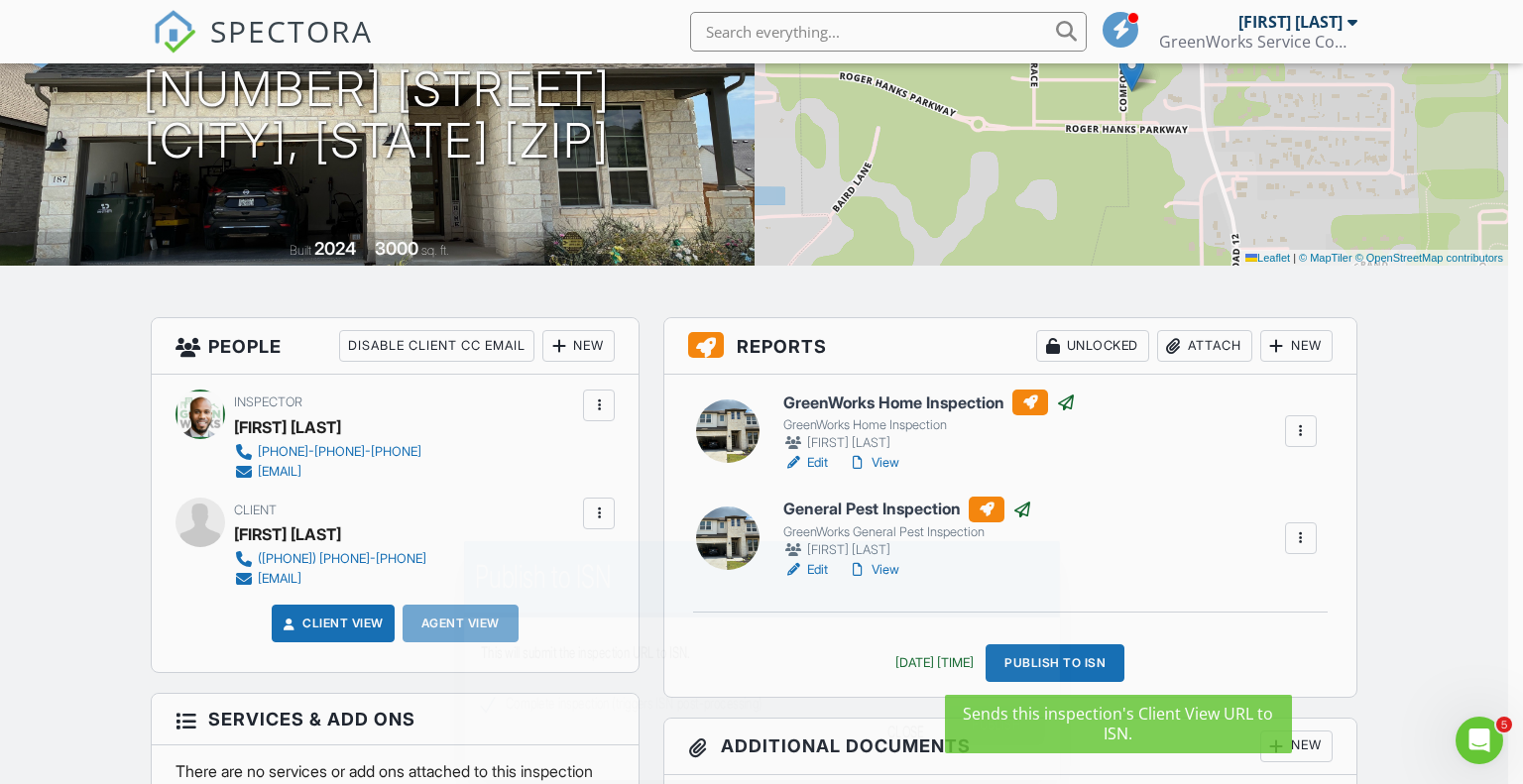 scroll, scrollTop: 0, scrollLeft: 0, axis: both 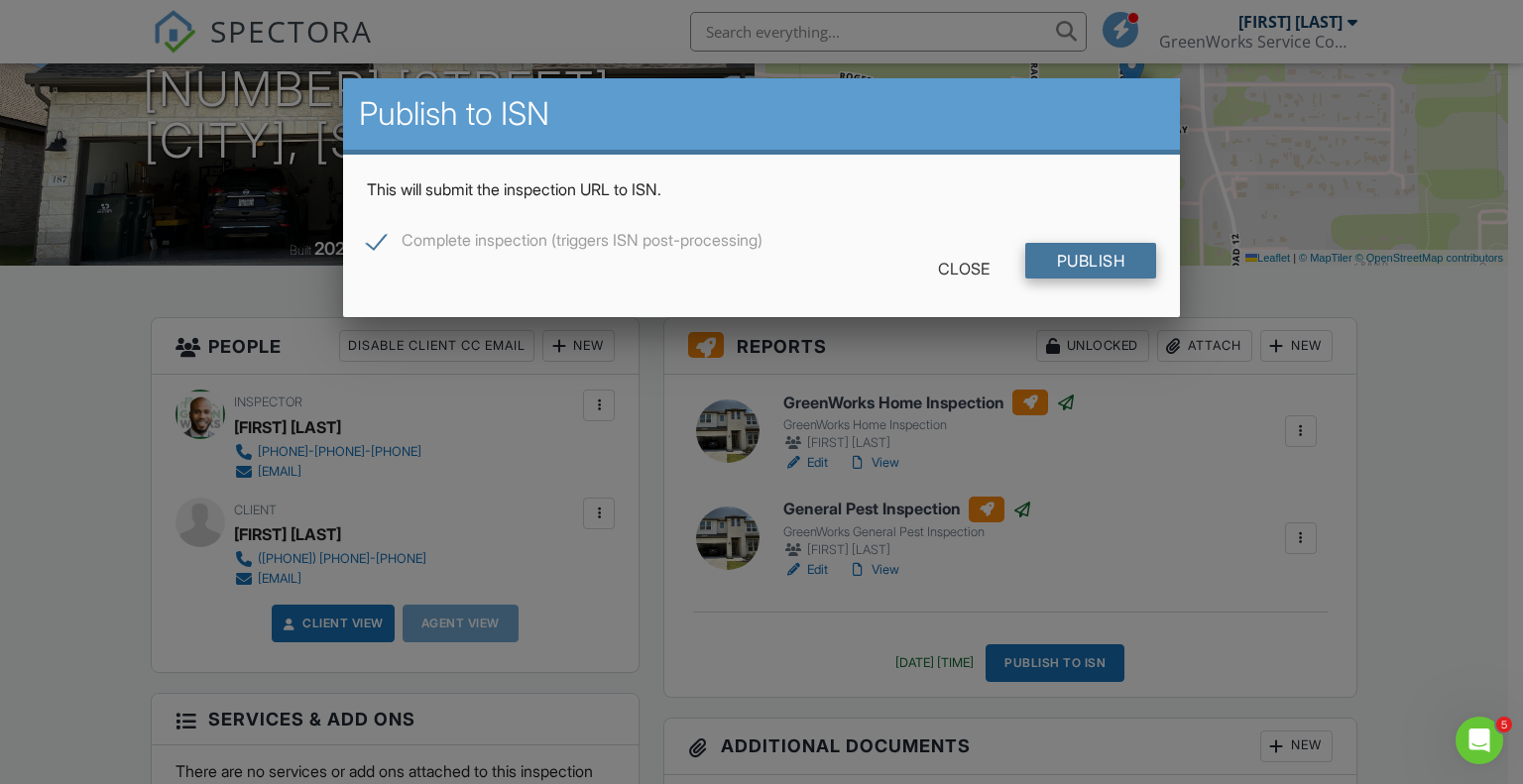 click on "Publish" at bounding box center [1091, 261] 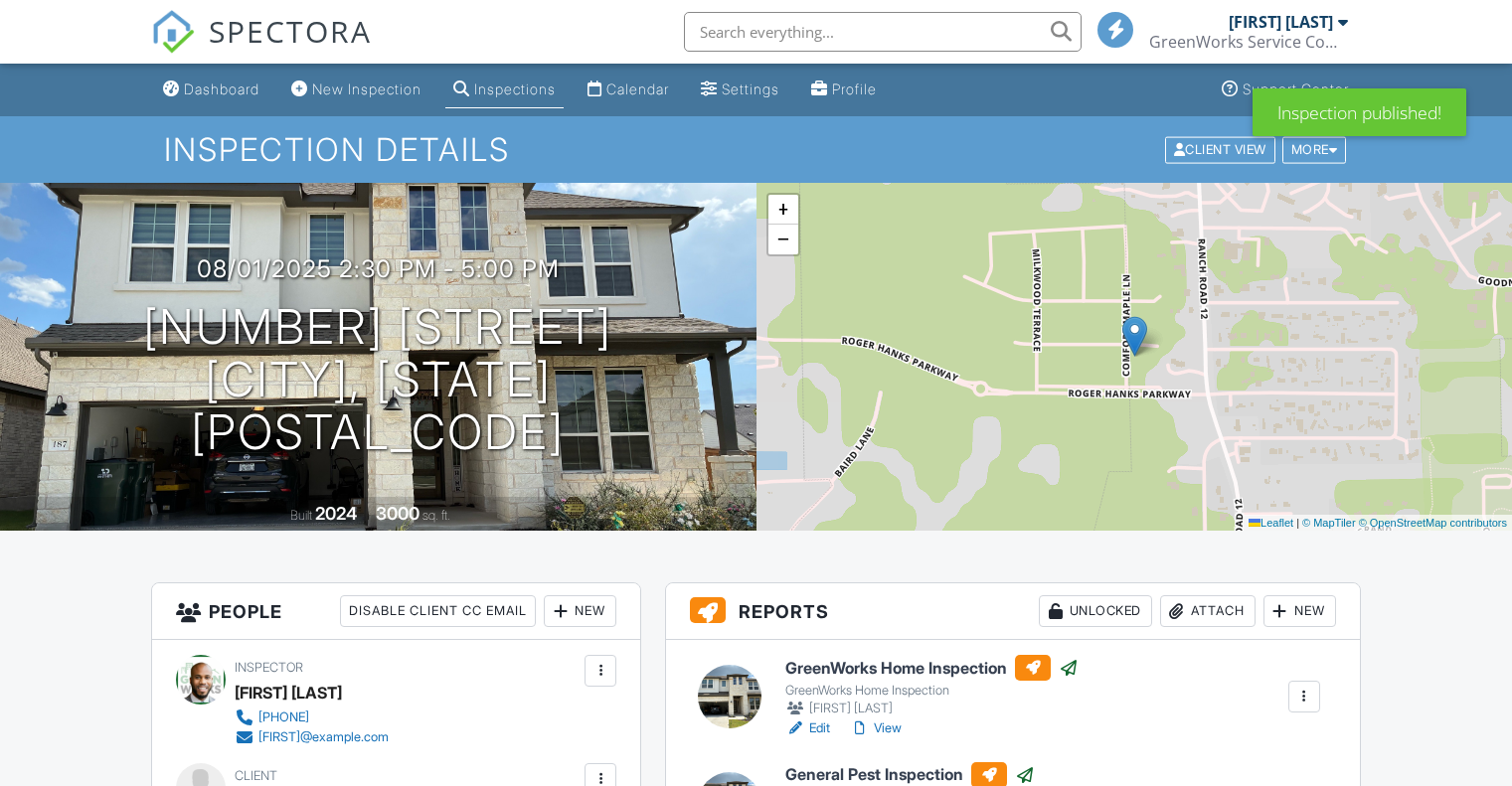 scroll, scrollTop: 0, scrollLeft: 0, axis: both 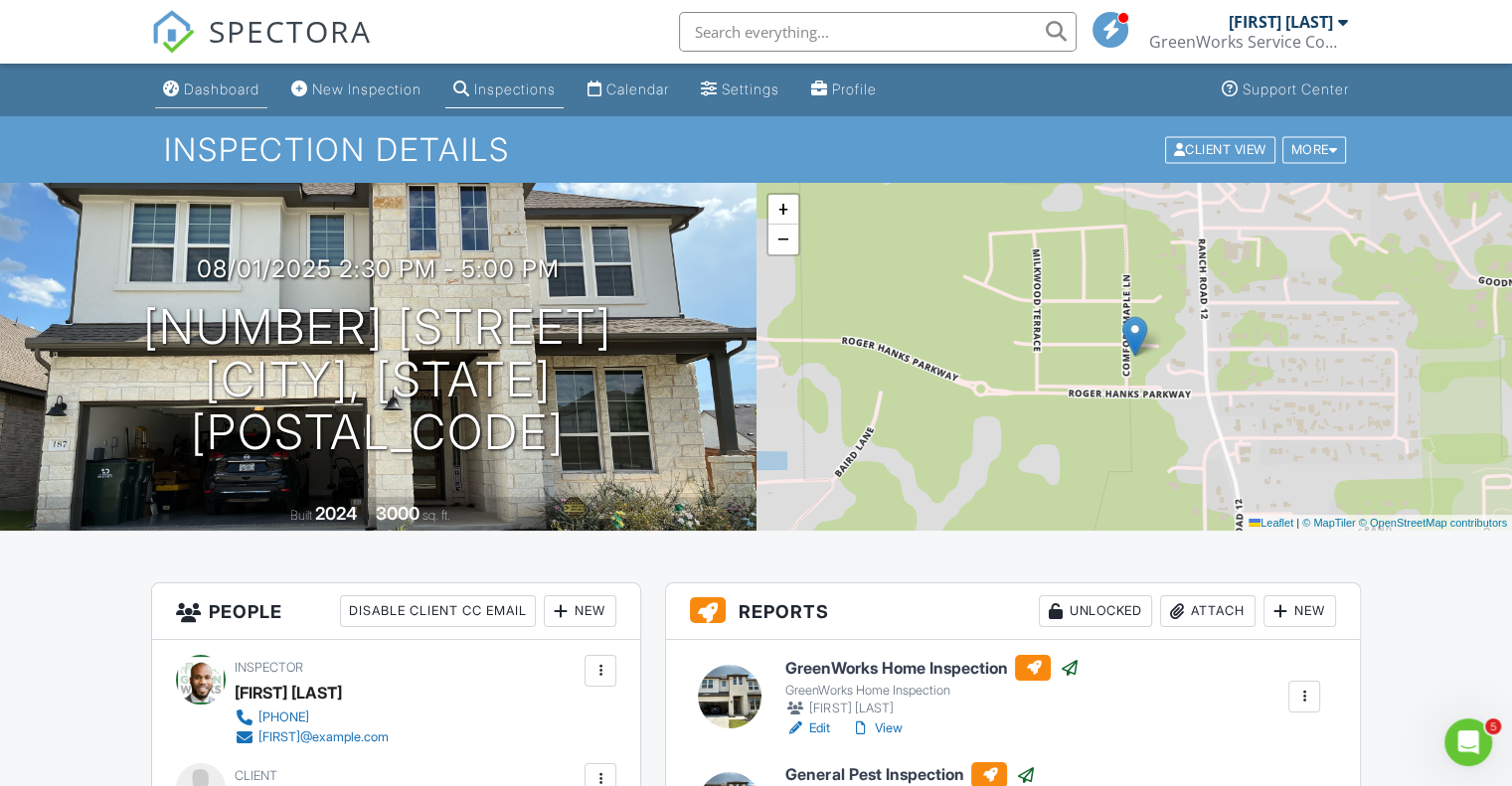 click on "Dashboard" at bounding box center (211, 89) 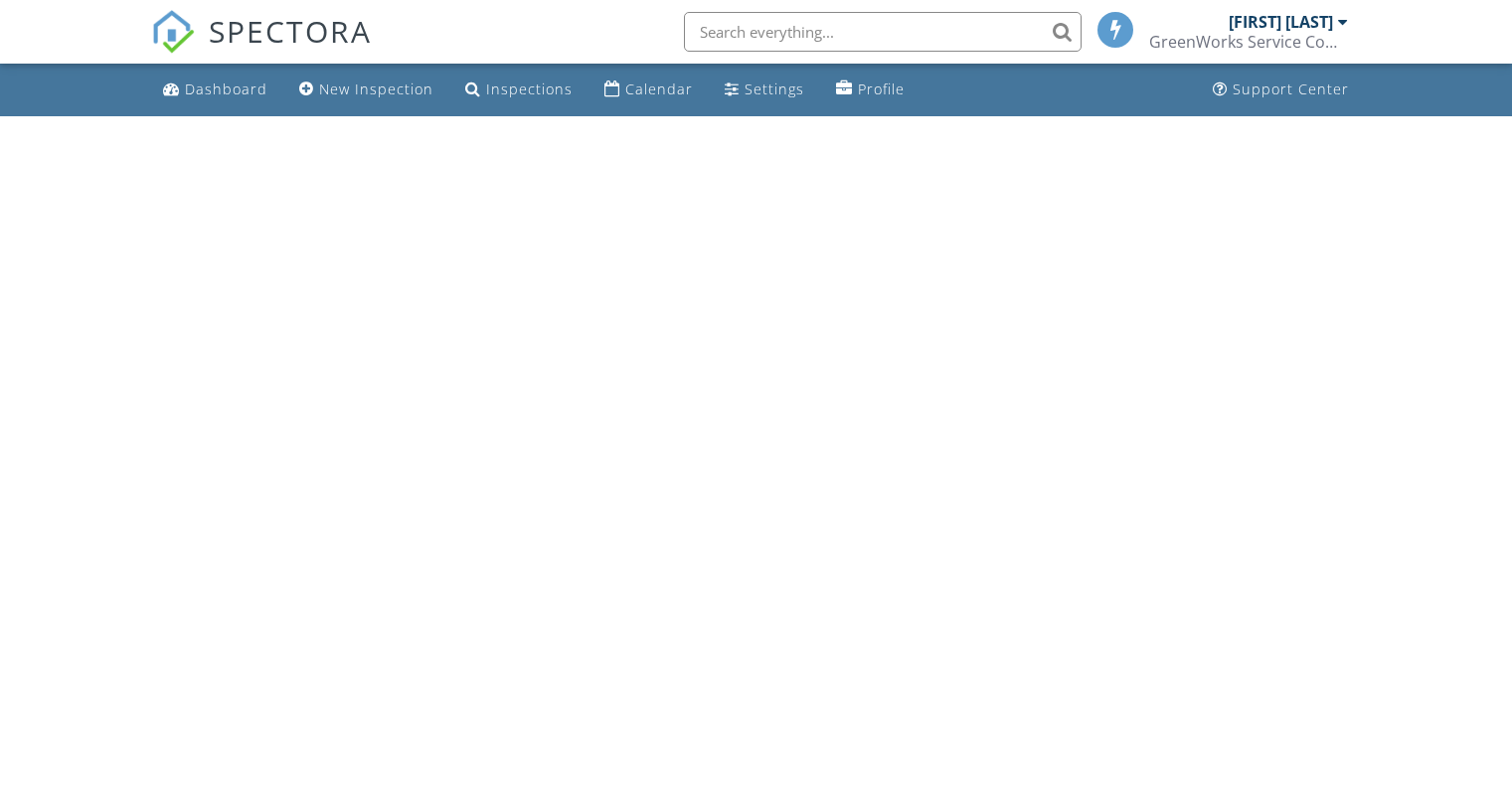 scroll, scrollTop: 0, scrollLeft: 0, axis: both 